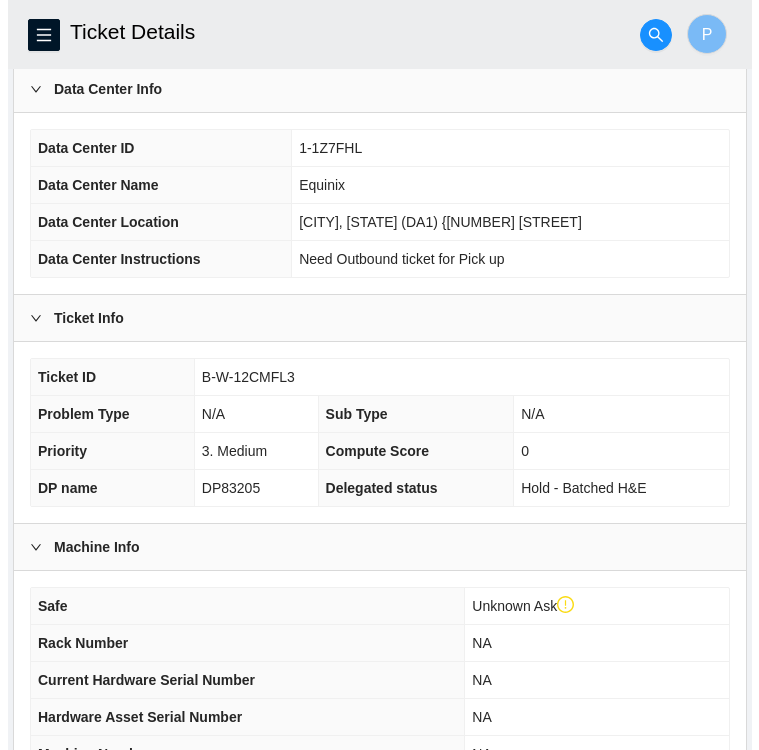 scroll, scrollTop: 0, scrollLeft: 0, axis: both 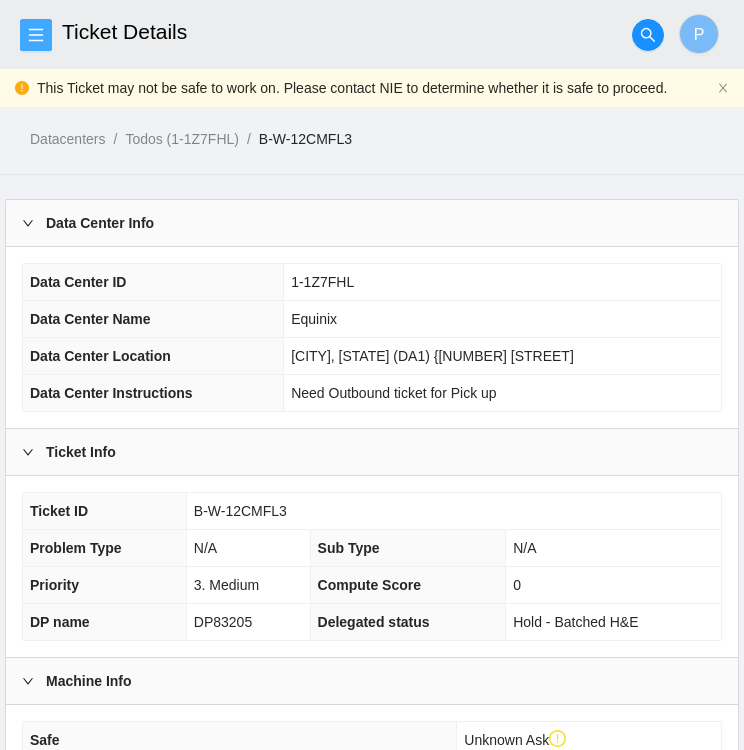 click 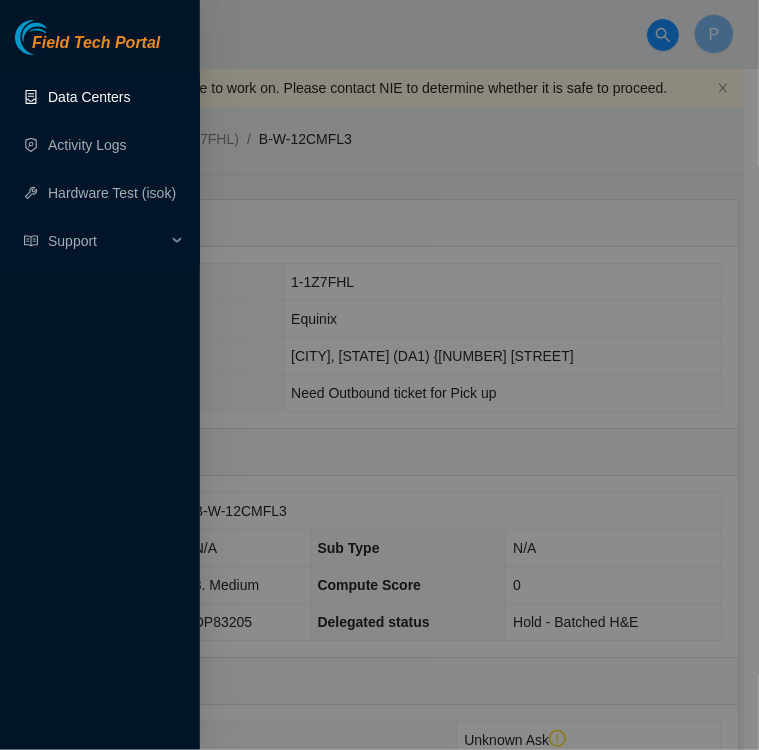 click on "Data Centers" at bounding box center [89, 97] 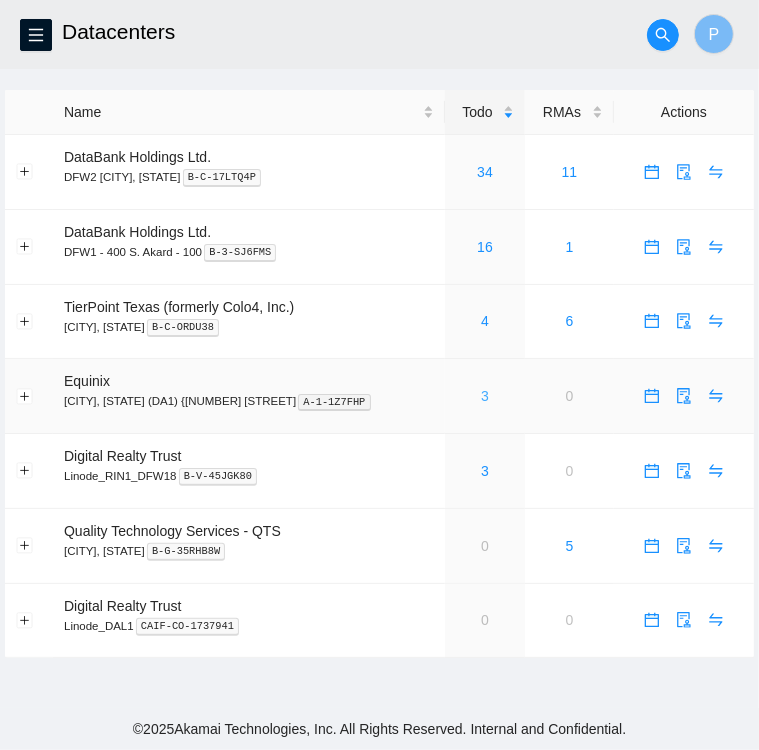 click on "3" at bounding box center (485, 396) 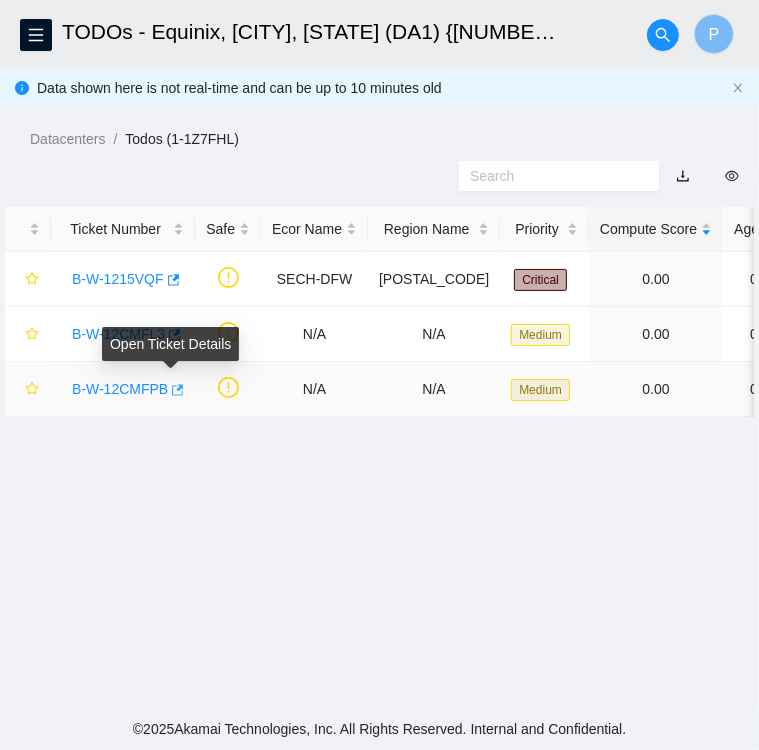 click 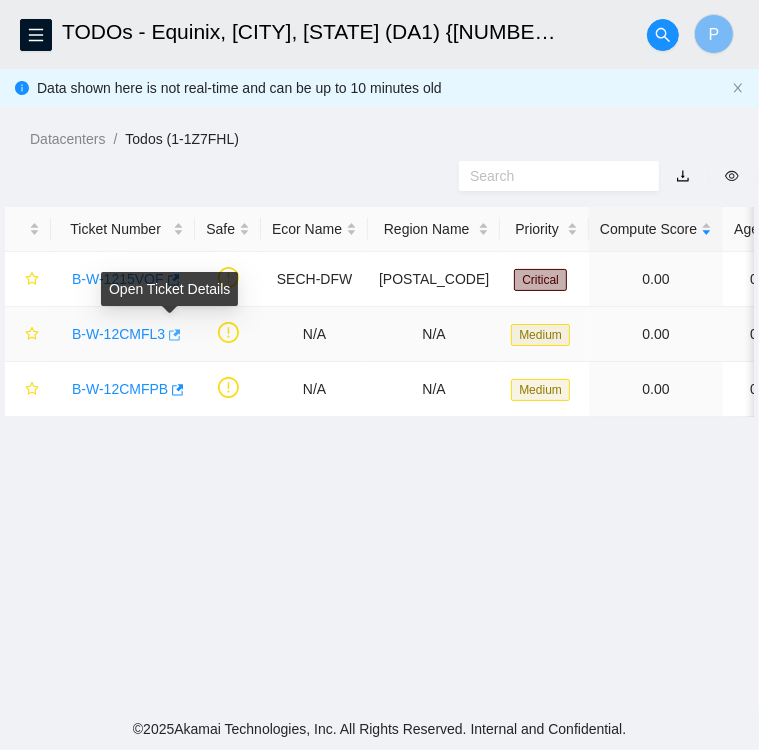click 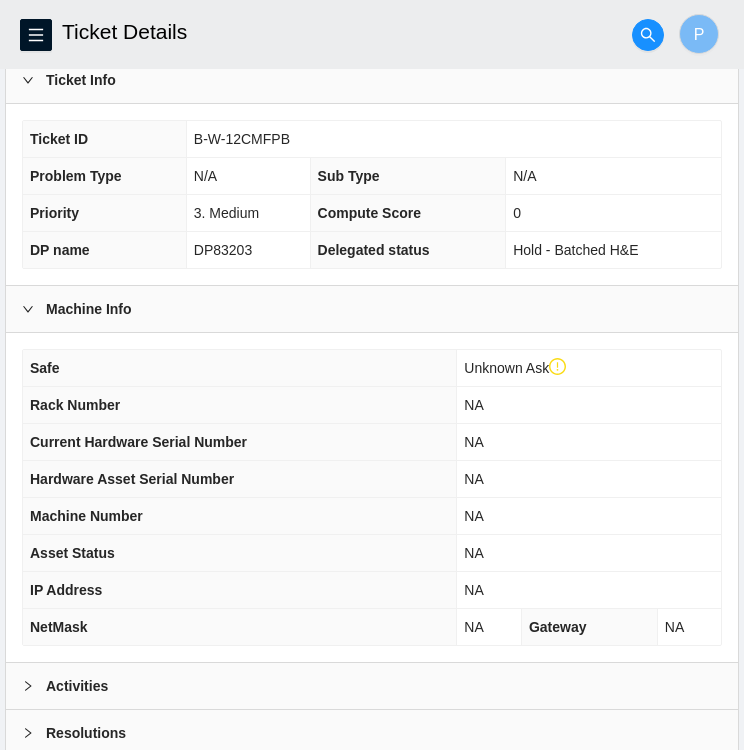 scroll, scrollTop: 514, scrollLeft: 0, axis: vertical 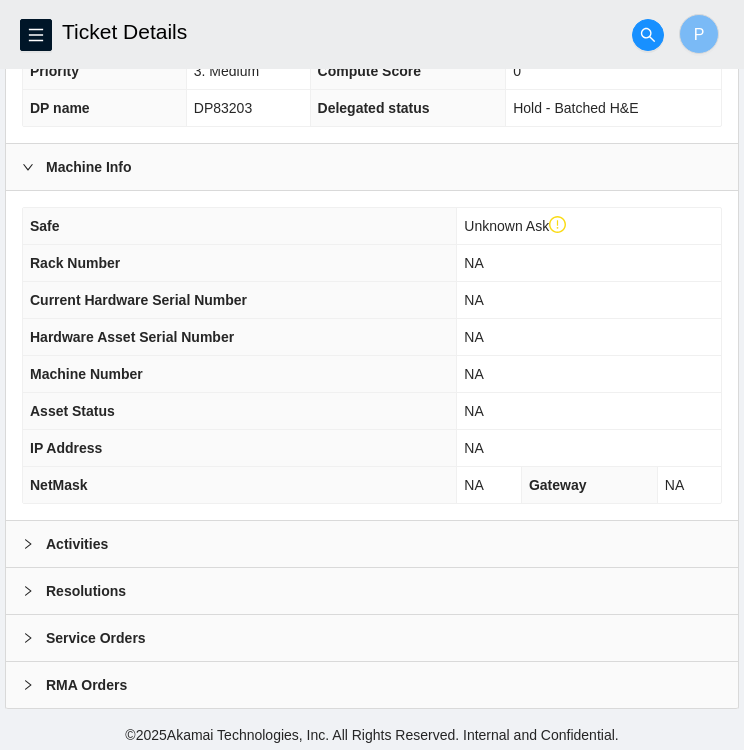 click at bounding box center (34, 544) 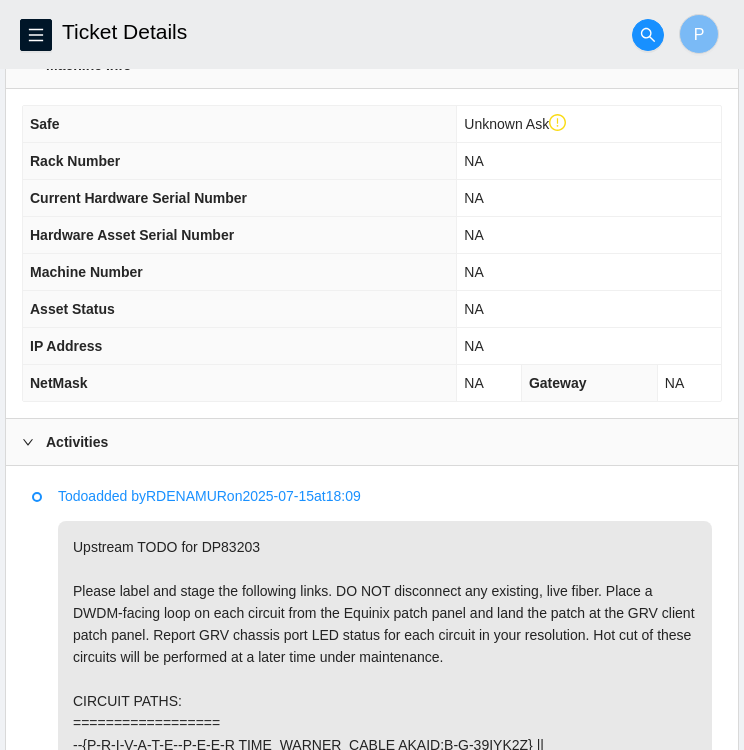 scroll, scrollTop: 619, scrollLeft: 0, axis: vertical 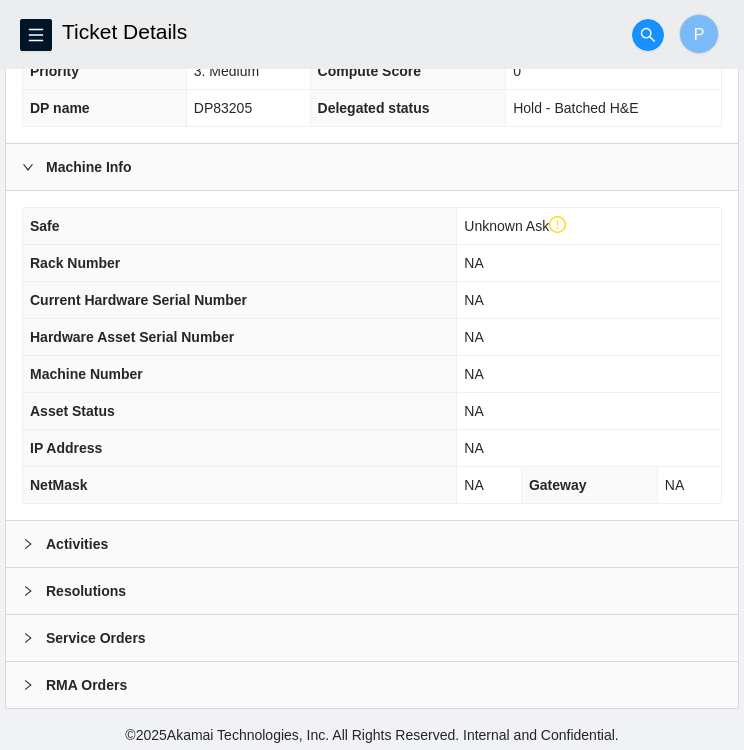 click 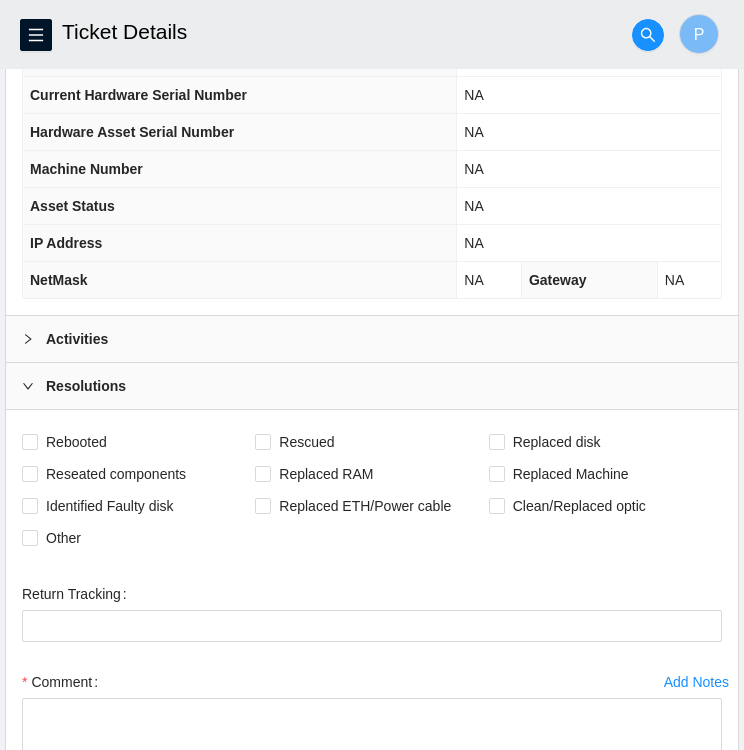 scroll, scrollTop: 718, scrollLeft: 0, axis: vertical 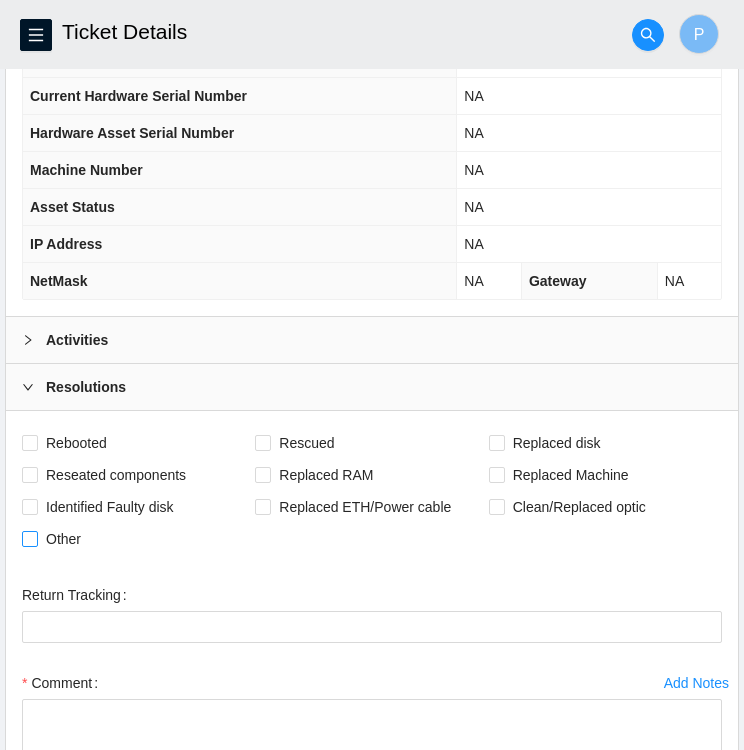 click at bounding box center (30, 539) 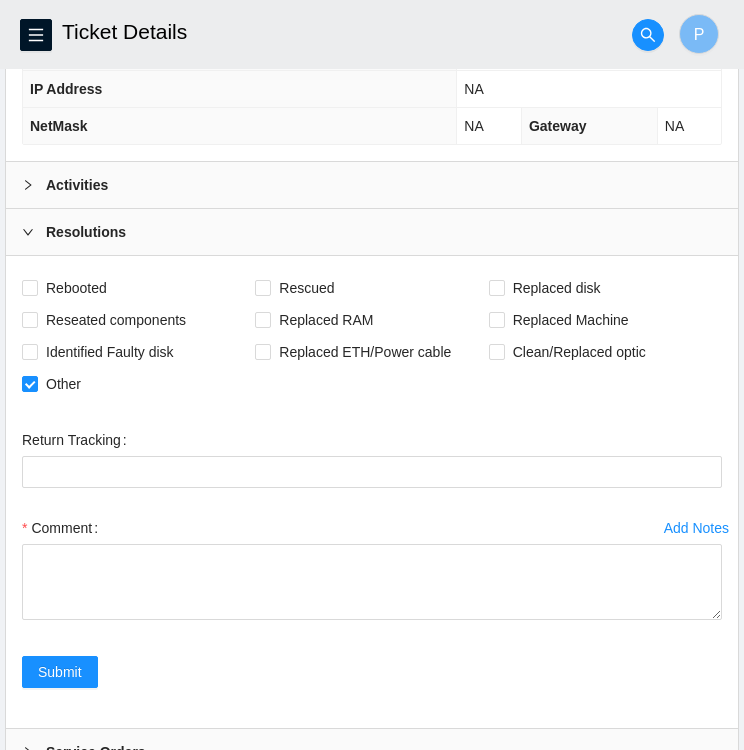 scroll, scrollTop: 874, scrollLeft: 0, axis: vertical 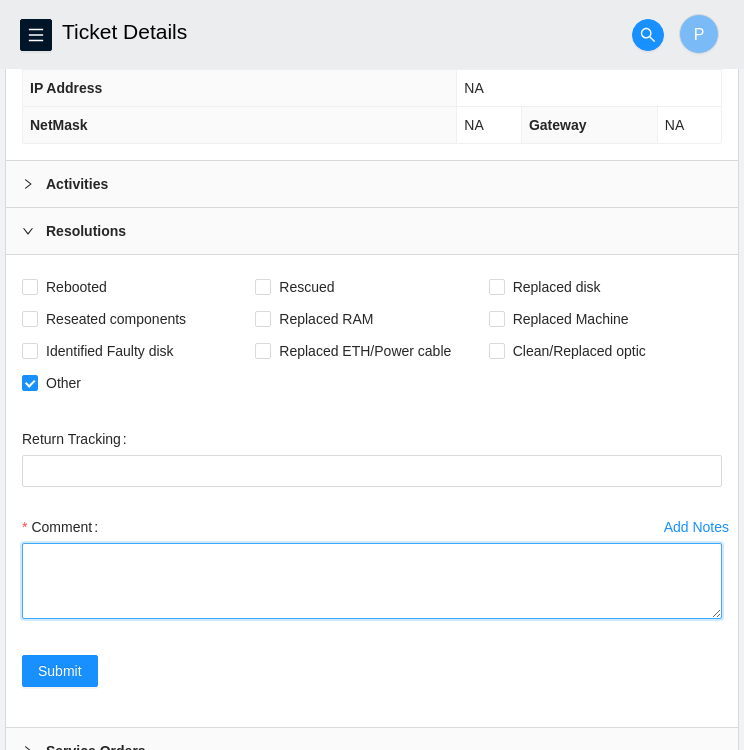 click on "Comment" at bounding box center [372, 581] 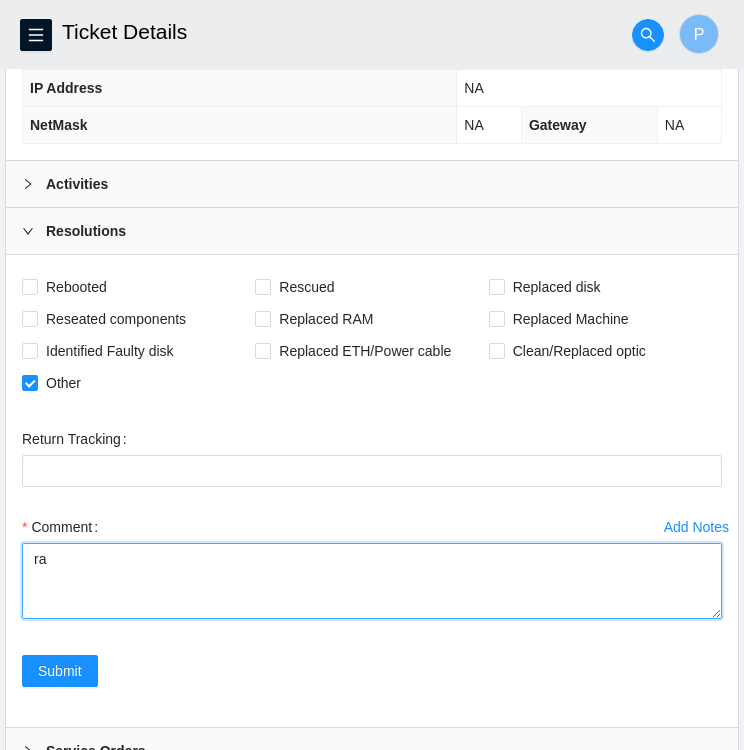 type on "r" 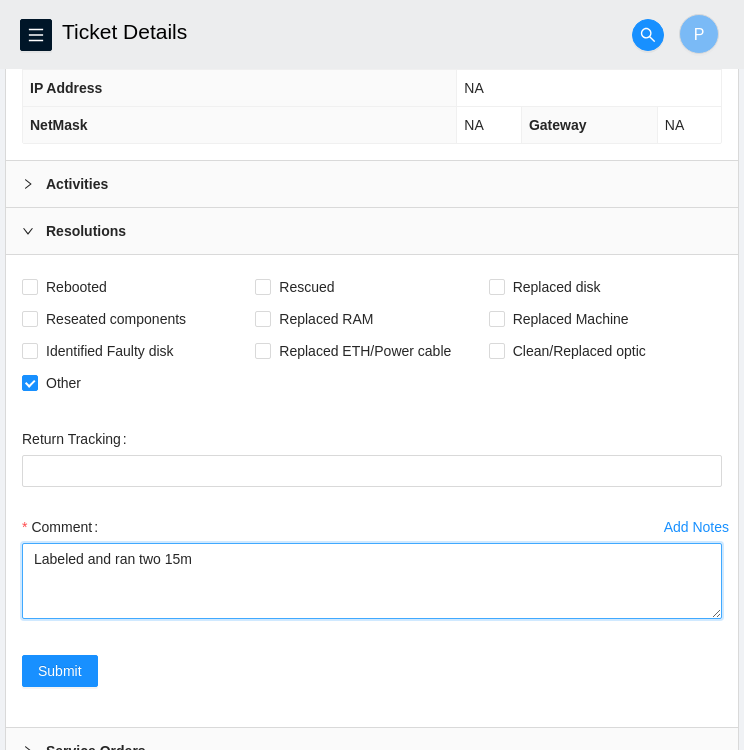 click on "Labeled and ran two 15m" at bounding box center (372, 581) 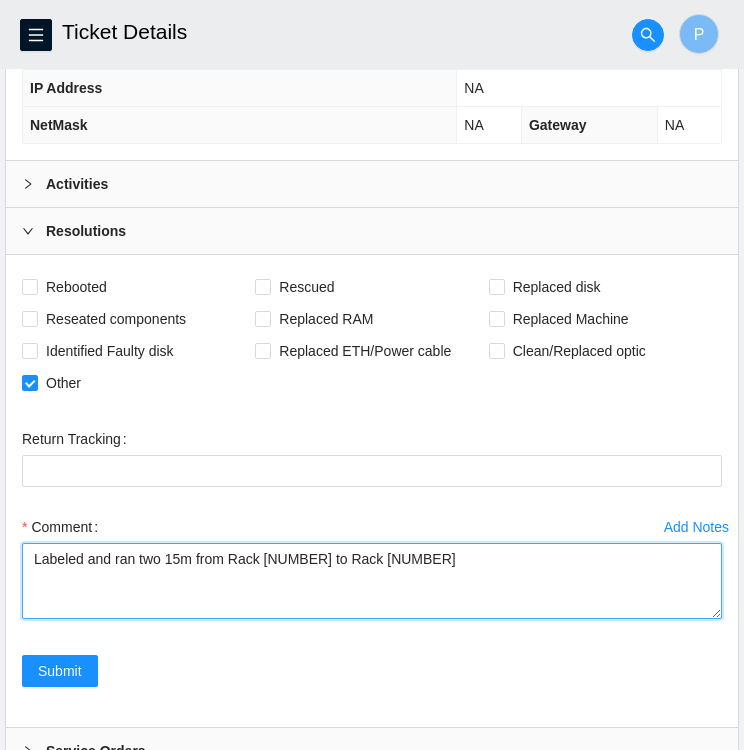 click on "Labeled and ran two 15m from Rack [NUMBER] to Rack [NUMBER]" at bounding box center [372, 581] 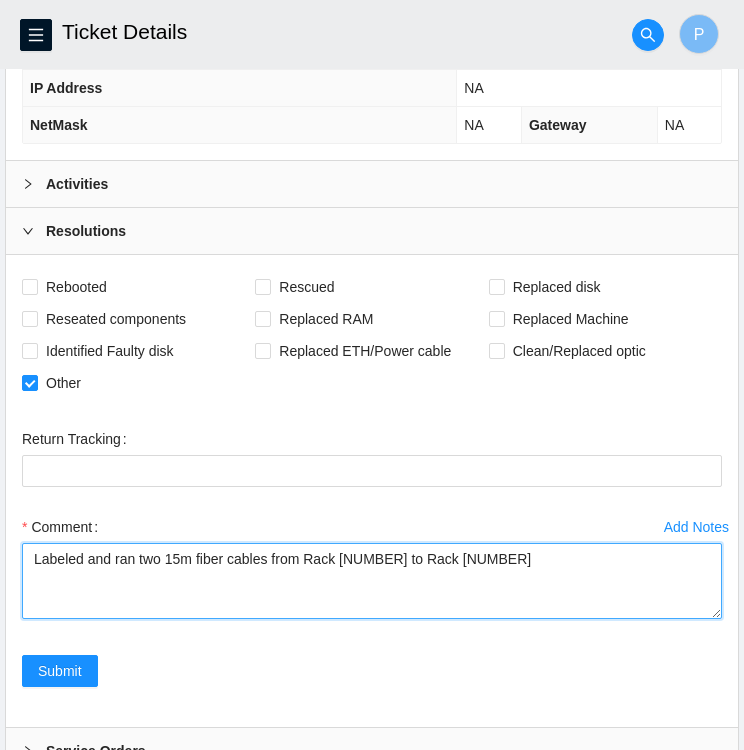 click on "Labeled and ran two 15m fiber cables from Rack [NUMBER] to Rack [NUMBER]" at bounding box center (372, 581) 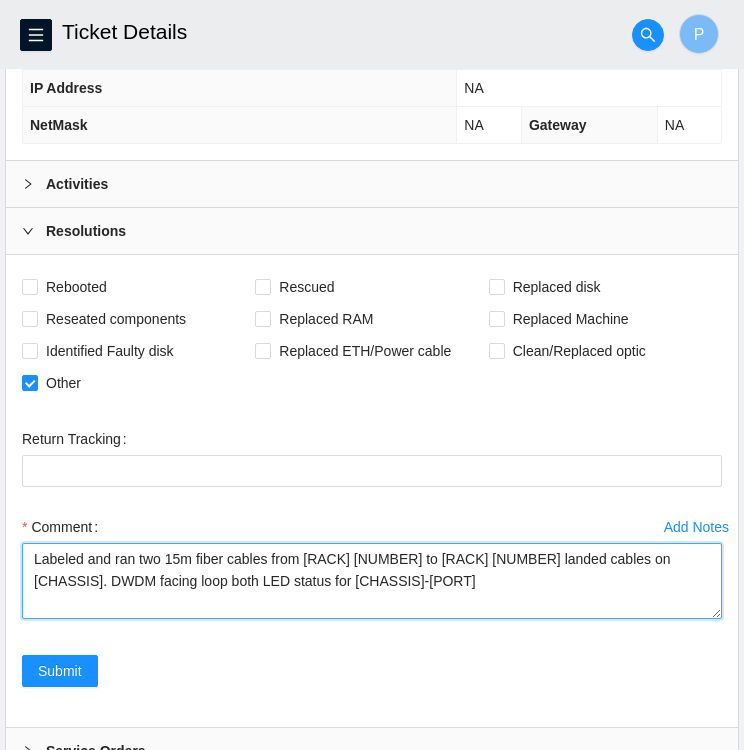 click on "Labeled and ran two 15m fiber cables from [RACK] [NUMBER] to [RACK] [NUMBER] landed cables on [CHASSIS]. DWDM facing loop both LED status for [CHASSIS]-[PORT]" at bounding box center [372, 581] 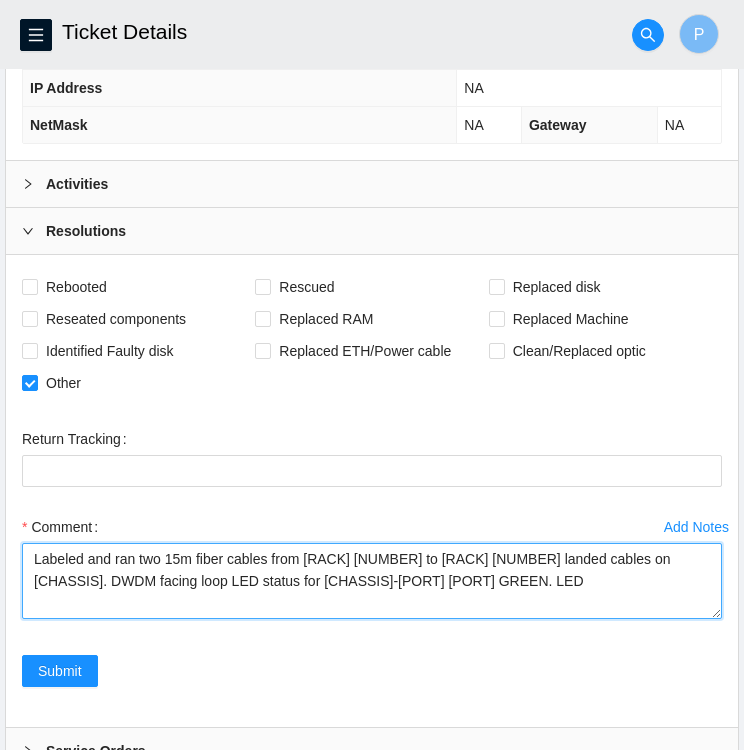 click on "Labeled and ran two 15m fiber cables from [RACK] [NUMBER] to [RACK] [NUMBER] landed cables on [CHASSIS]. DWDM facing loop LED status for [CHASSIS]-[PORT] [PORT] GREEN. LED" at bounding box center (372, 581) 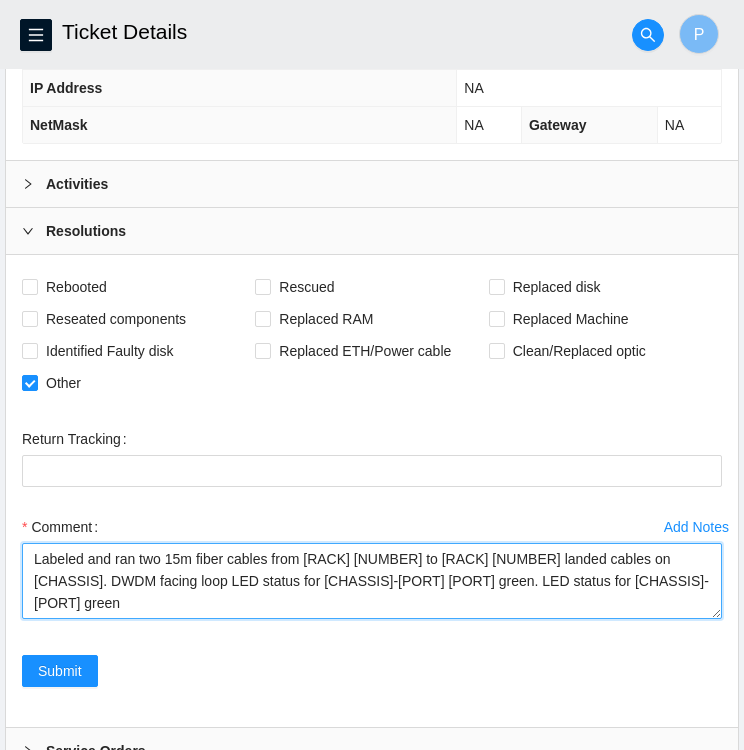 click on "Labeled and ran two 15m fiber cables from [RACK] [NUMBER] to [RACK] [NUMBER] landed cables on [CHASSIS]. DWDM facing loop LED status for [CHASSIS]-[PORT] [PORT] green. LED status for [CHASSIS]-[PORT] green" at bounding box center [372, 581] 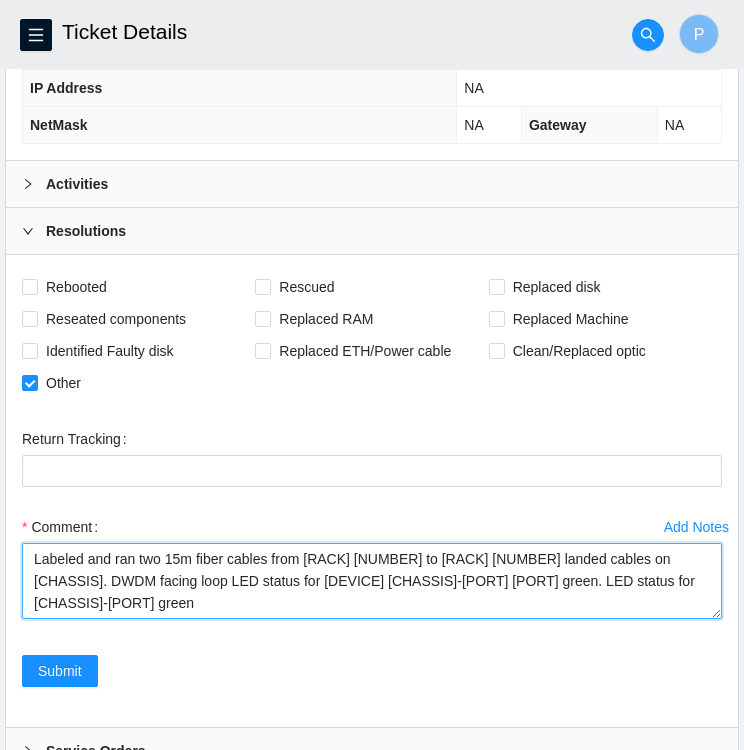 click on "Labeled and ran two 15m fiber cables from [RACK] [NUMBER] to [RACK] [NUMBER] landed cables on [CHASSIS]. DWDM facing loop LED status for [DEVICE] [CHASSIS]-[PORT] [PORT] green. LED status for [CHASSIS]-[PORT] green" at bounding box center (372, 581) 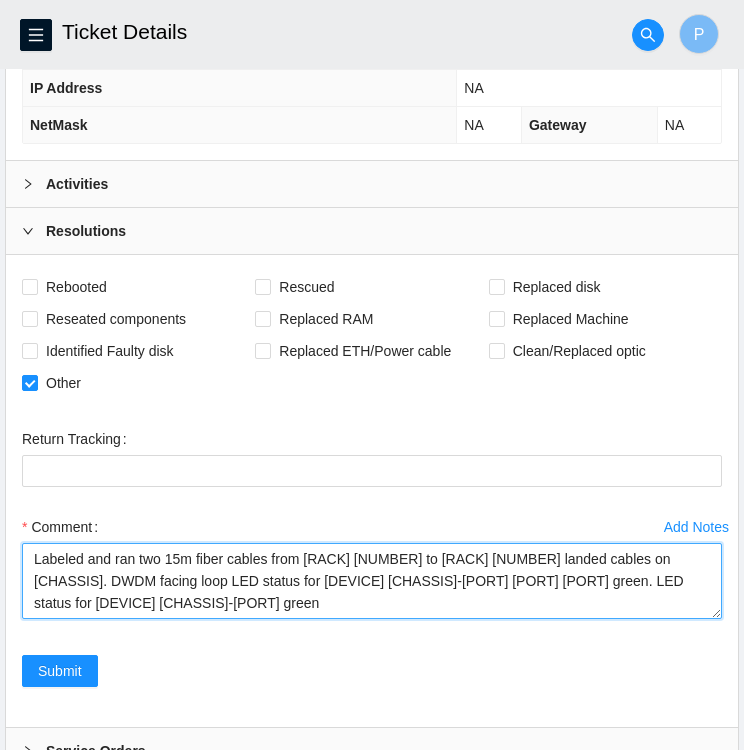 click on "Labeled and ran two 15m fiber cables from [RACK] [NUMBER] to [RACK] [NUMBER] landed cables on [CHASSIS]. DWDM facing loop LED status for [DEVICE] [CHASSIS]-[PORT] [PORT] [PORT] green. LED status for [DEVICE] [CHASSIS]-[PORT] green" at bounding box center [372, 581] 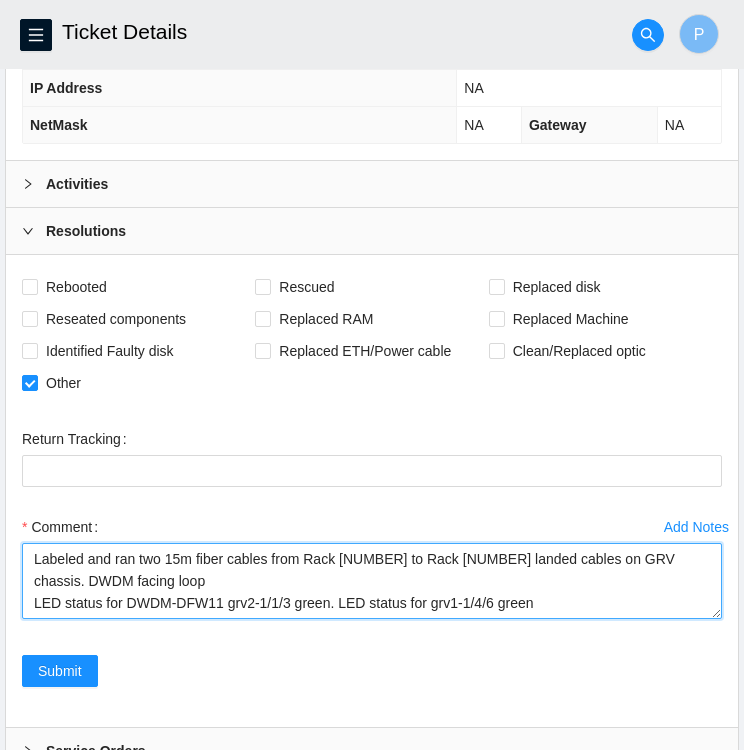 click on "Labeled and ran two 15m fiber cables from Rack [NUMBER] to Rack [NUMBER] landed cables on GRV chassis. DWDM facing loop
LED status for DWDM-DFW11 grv2-1/1/3 green. LED status for grv1-1/4/6 green" at bounding box center (372, 581) 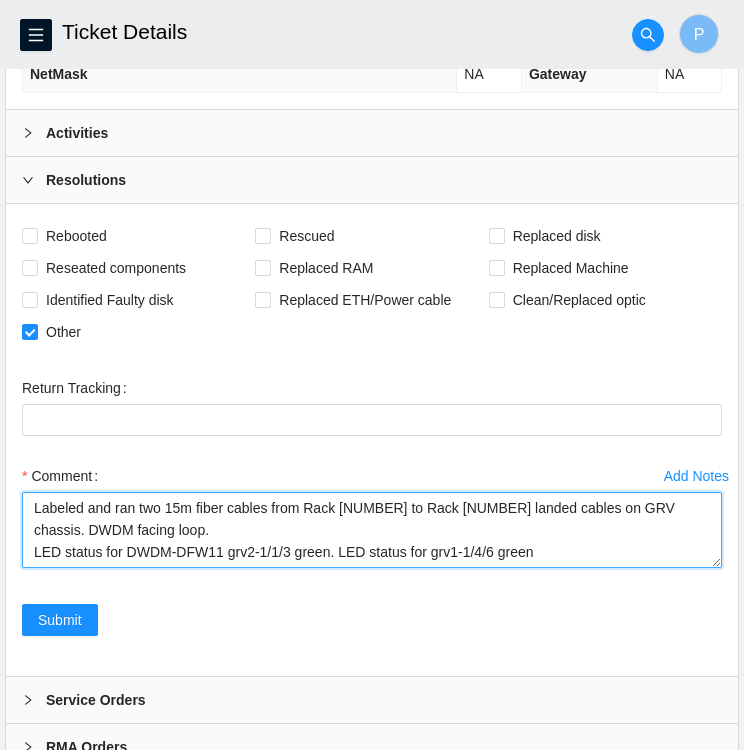 scroll, scrollTop: 926, scrollLeft: 0, axis: vertical 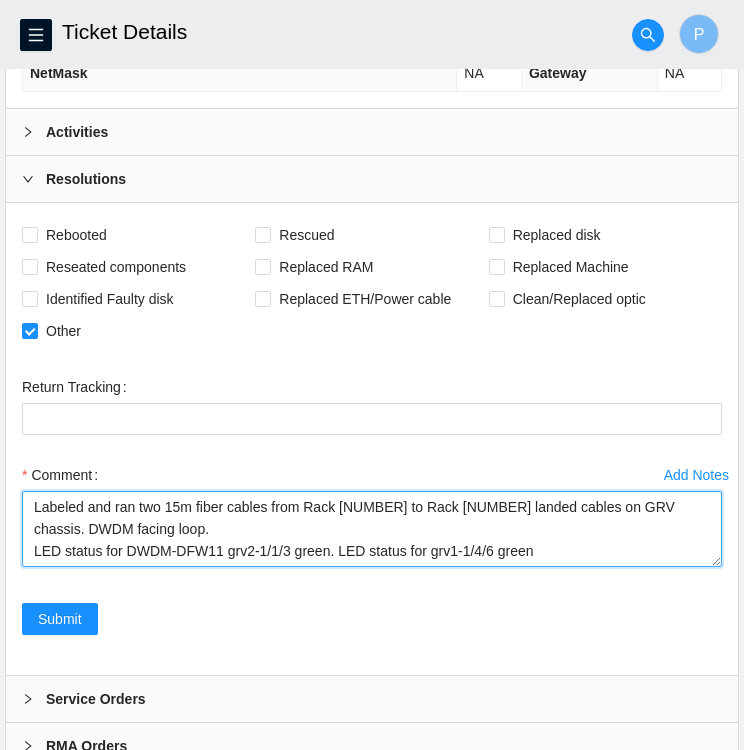 click on "Labeled and ran two 15m fiber cables from Rack [NUMBER] to Rack [NUMBER] landed cables on GRV chassis. DWDM facing loop.
LED status for DWDM-DFW11 grv2-1/1/3 green. LED status for grv1-1/4/6 green" at bounding box center (372, 529) 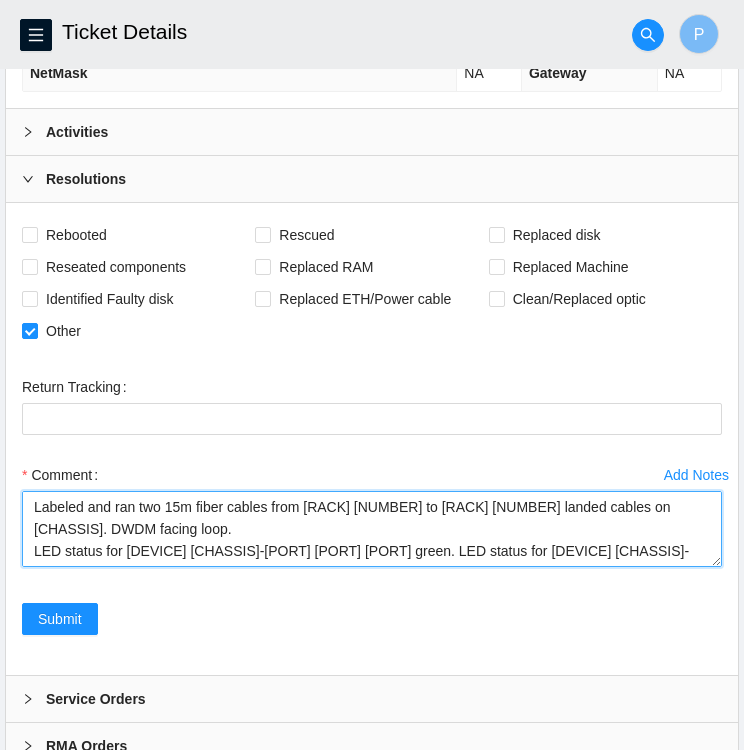 click on "Labeled and ran two 15m fiber cables from [RACK] [NUMBER] to [RACK] [NUMBER] landed cables on [CHASSIS]. DWDM facing loop.
LED status for [DEVICE] [CHASSIS]-[PORT] [PORT] [PORT] green. LED status for [DEVICE] [CHASSIS]-[PORT] green" at bounding box center [372, 529] 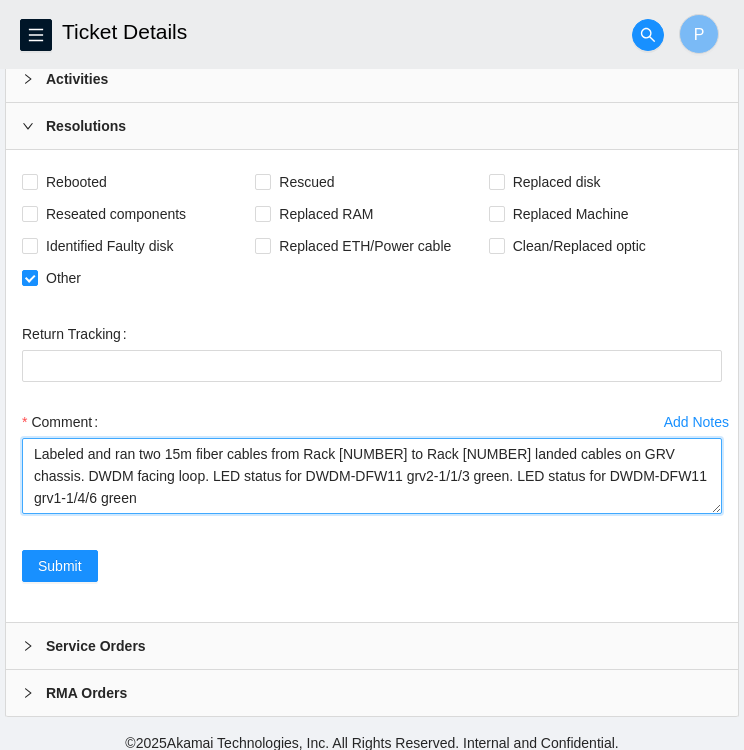 scroll, scrollTop: 972, scrollLeft: 0, axis: vertical 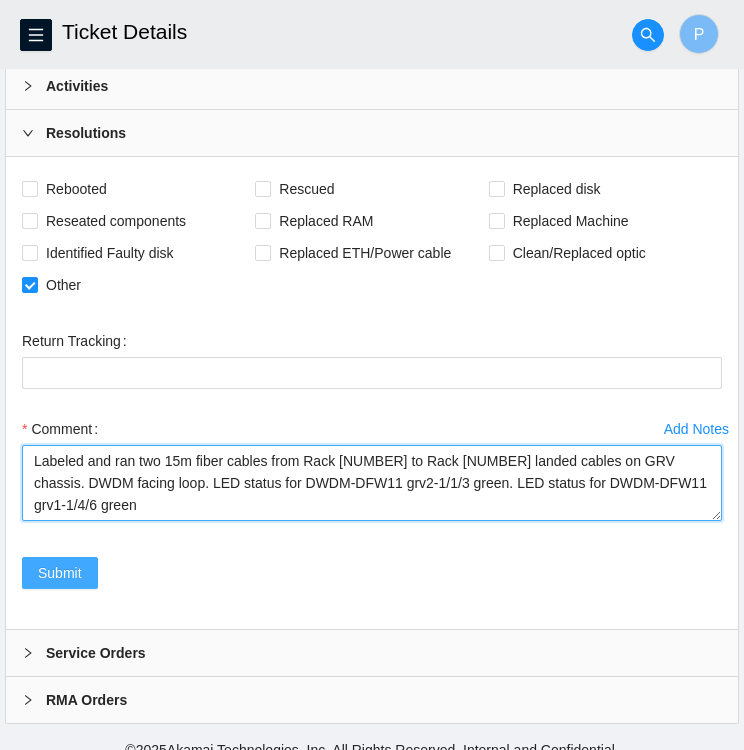 type on "Labeled and ran two 15m fiber cables from Rack [NUMBER] to Rack [NUMBER] landed cables on GRV chassis. DWDM facing loop. LED status for DWDM-DFW11 grv2-1/1/3 green. LED status for DWDM-DFW11 grv1-1/4/6 green" 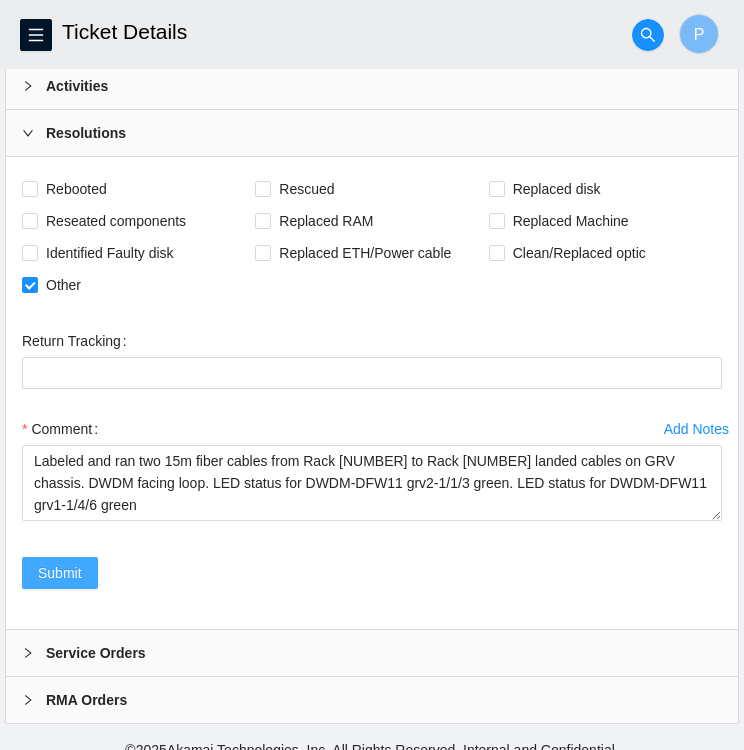 click on "Submit" at bounding box center (60, 573) 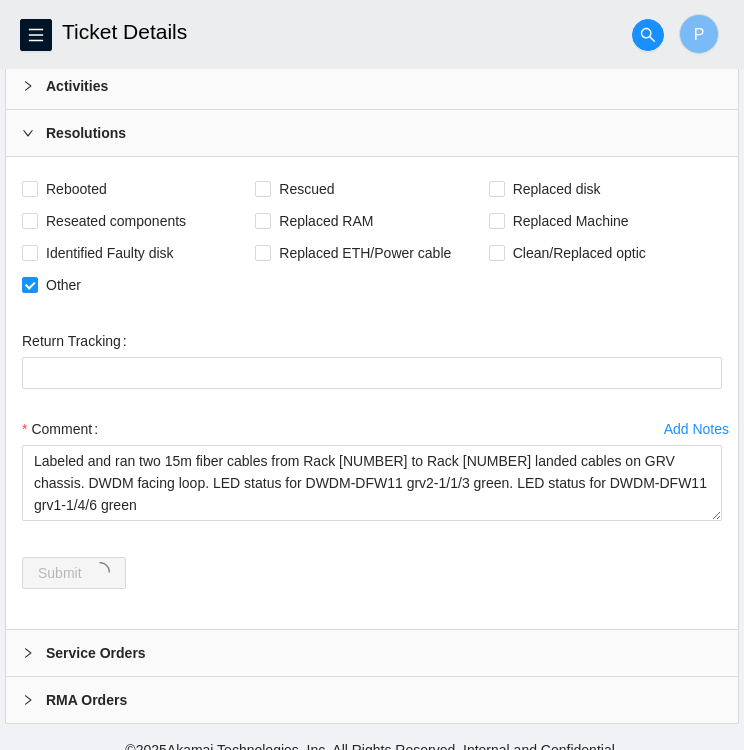 scroll, scrollTop: 0, scrollLeft: 0, axis: both 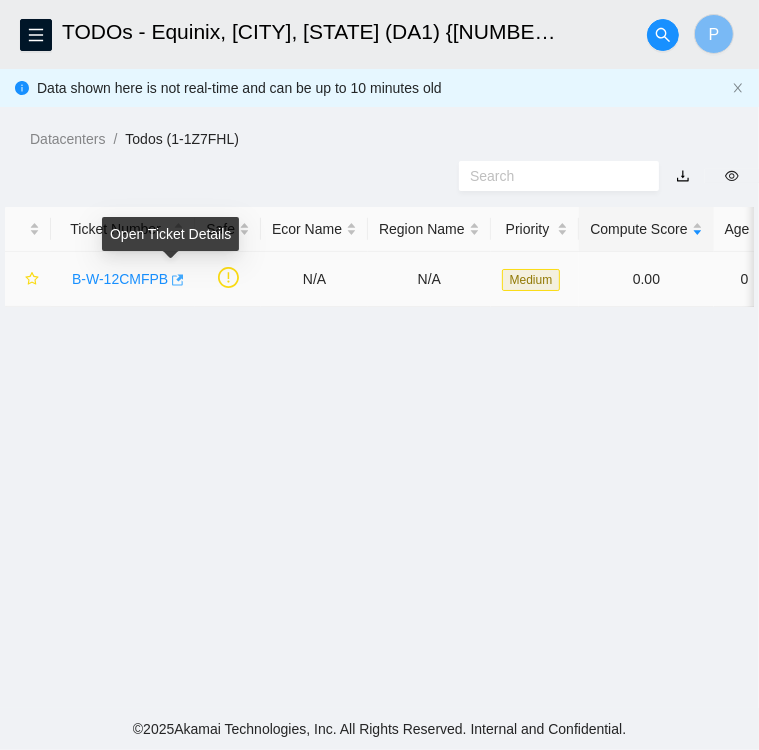 click 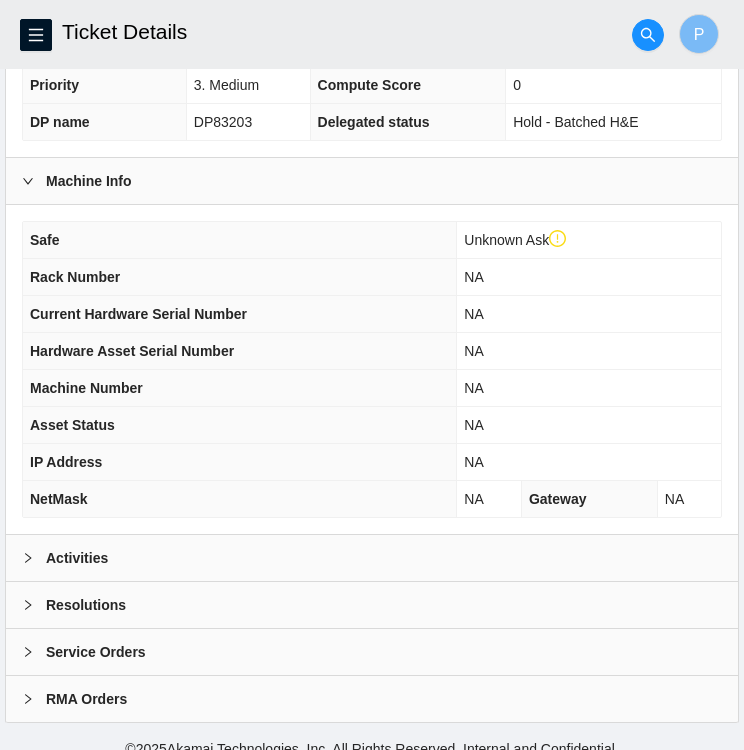 scroll, scrollTop: 514, scrollLeft: 0, axis: vertical 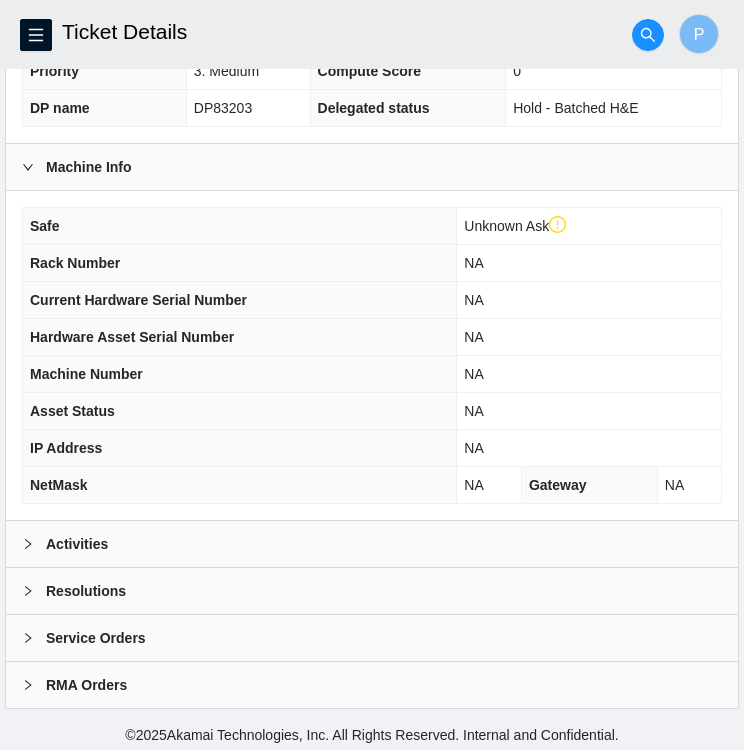 click at bounding box center (34, 544) 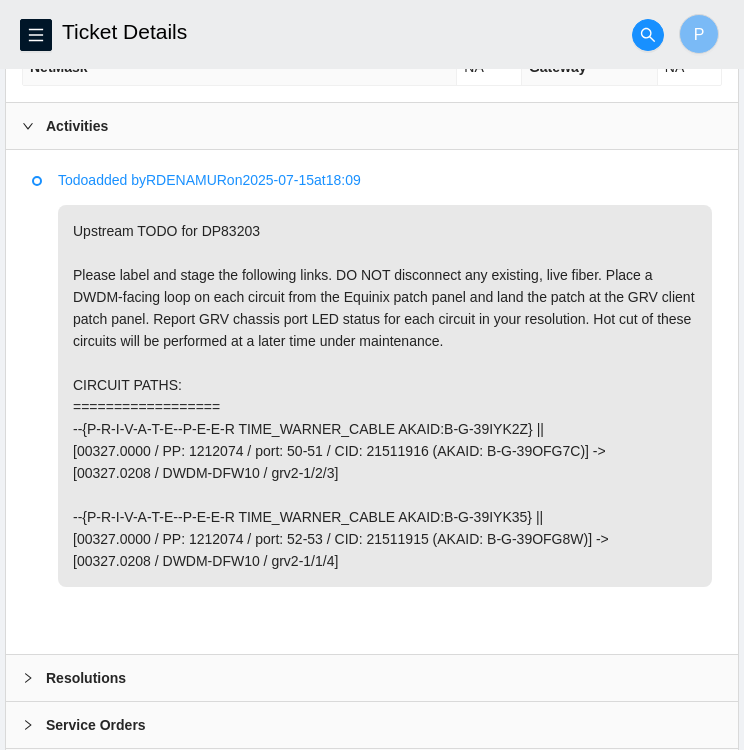 scroll, scrollTop: 934, scrollLeft: 0, axis: vertical 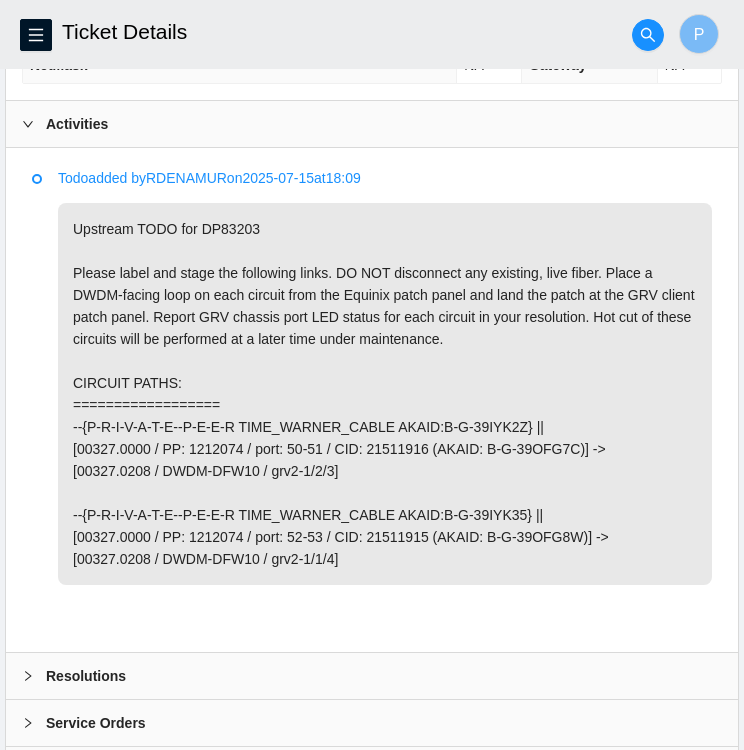 click on "Upstream TODO for DP83203
Please label and stage the following links. DO NOT disconnect any existing, live fiber. Place a DWDM-facing loop on each circuit from the Equinix patch panel and land the patch at the GRV client patch panel. Report GRV chassis port LED status for each circuit in your resolution. Hot cut of these circuits will be performed at a later time under maintenance.
CIRCUIT PATHS:
==================
--{P-R-I-V-A-T-E--P-E-E-R TIME_WARNER_CABLE AKAID:B-G-39IYK2Z} ||
[00327.0000 / PP: 1212074 / port: 50-51 / CID: 21511916 (AKAID: B-G-39OFG7C)] ->
[00327.0208 / DWDM-DFW10 / grv2-1/2/3]
--{P-R-I-V-A-T-E--P-E-E-R TIME_WARNER_CABLE AKAID:B-G-39IYK35} ||
[00327.0000 / PP: 1212074 / port: 52-53 / CID: 21511915 (AKAID: B-G-39OFG8W)] ->
[00327.0208 / DWDM-DFW10 / grv2-1/1/4]" at bounding box center (385, 394) 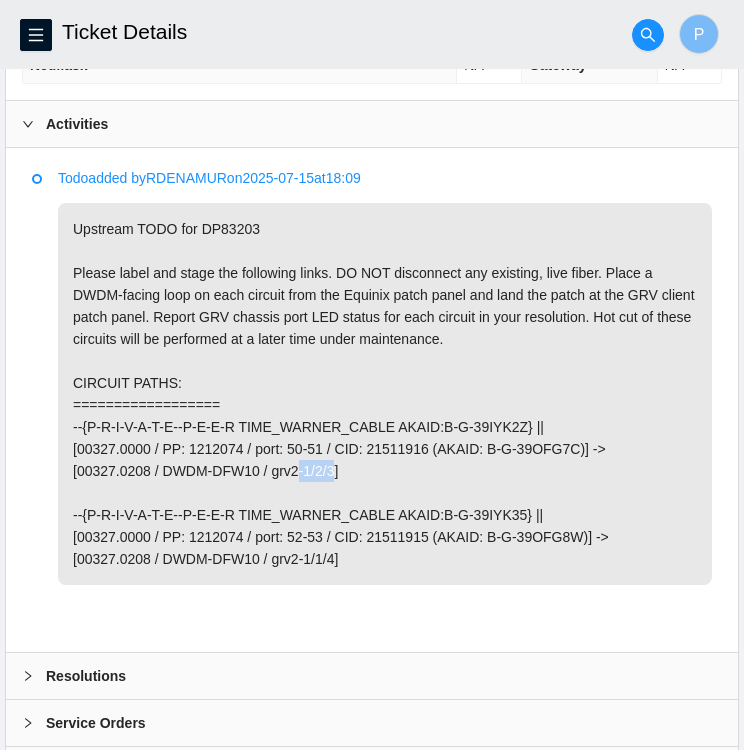 drag, startPoint x: 336, startPoint y: 461, endPoint x: 293, endPoint y: 467, distance: 43.416588 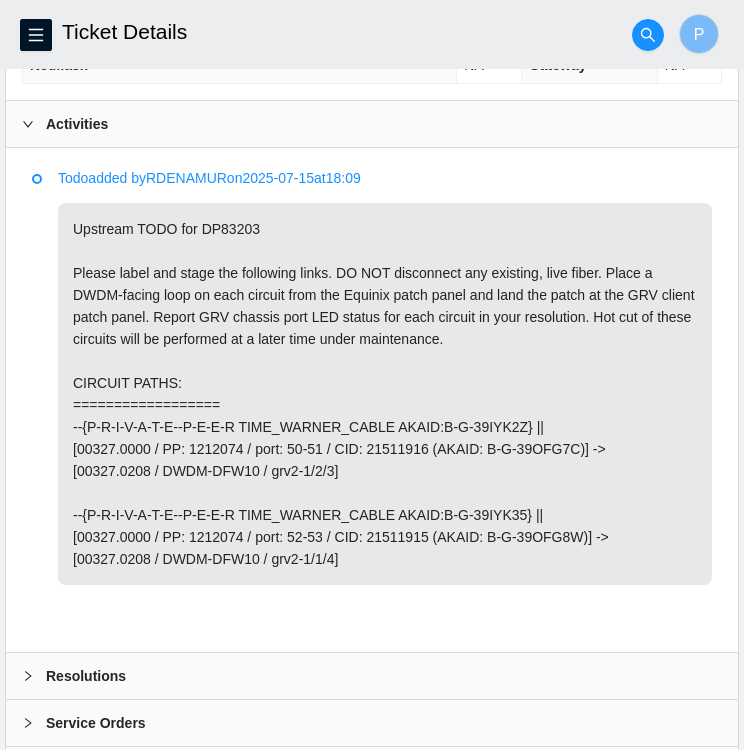 drag, startPoint x: 293, startPoint y: 467, endPoint x: 348, endPoint y: 471, distance: 55.145264 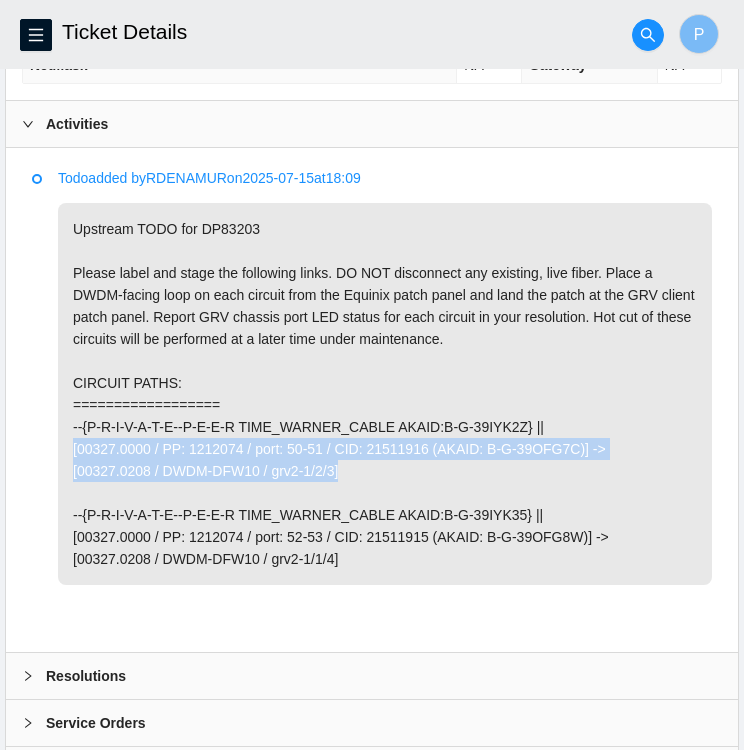 drag, startPoint x: 339, startPoint y: 462, endPoint x: 72, endPoint y: 451, distance: 267.2265 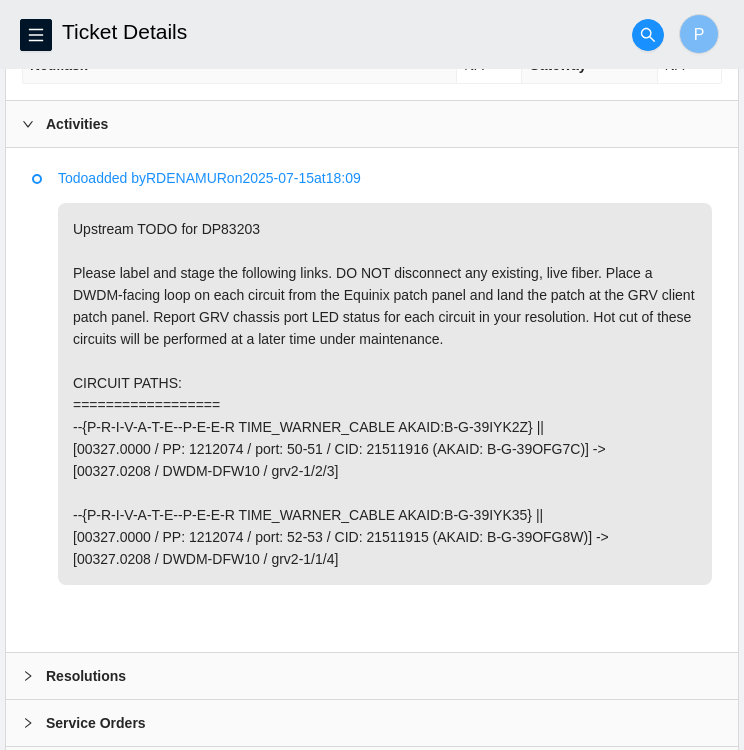 click on "Upstream TODO for DP83203
Please label and stage the following links. DO NOT disconnect any existing, live fiber. Place a DWDM-facing loop on each circuit from the Equinix patch panel and land the patch at the GRV client patch panel. Report GRV chassis port LED status for each circuit in your resolution. Hot cut of these circuits will be performed at a later time under maintenance.
CIRCUIT PATHS:
==================
--{P-R-I-V-A-T-E--P-E-E-R TIME_WARNER_CABLE AKAID:B-G-39IYK2Z} ||
[00327.0000 / PP: 1212074 / port: 50-51 / CID: 21511916 (AKAID: B-G-39OFG7C)] ->
[00327.0208 / DWDM-DFW10 / grv2-1/2/3]
--{P-R-I-V-A-T-E--P-E-E-R TIME_WARNER_CABLE AKAID:B-G-39IYK35} ||
[00327.0000 / PP: 1212074 / port: 52-53 / CID: 21511915 (AKAID: B-G-39OFG8W)] ->
[00327.0208 / DWDM-DFW10 / grv2-1/1/4]" at bounding box center (385, 394) 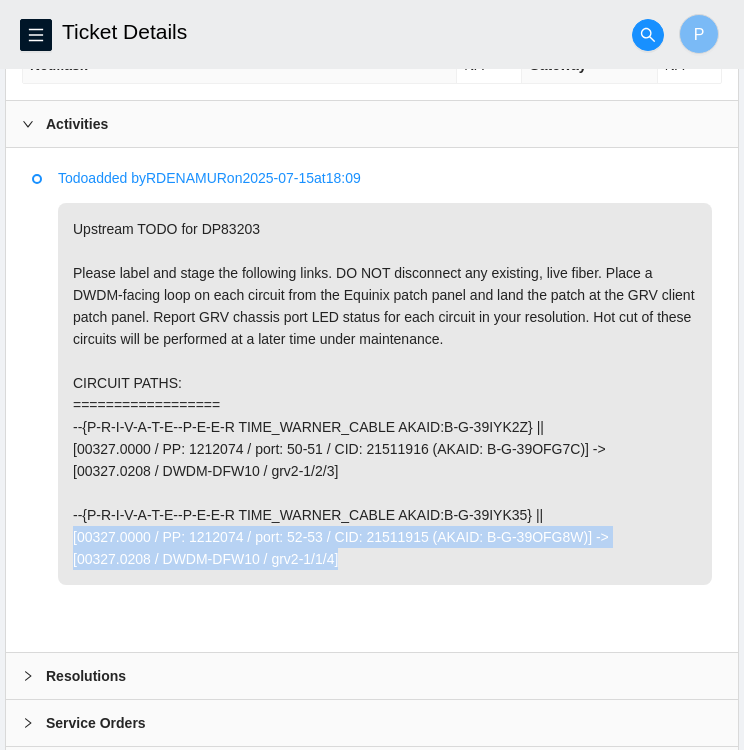 drag, startPoint x: 343, startPoint y: 555, endPoint x: 67, endPoint y: 533, distance: 276.87543 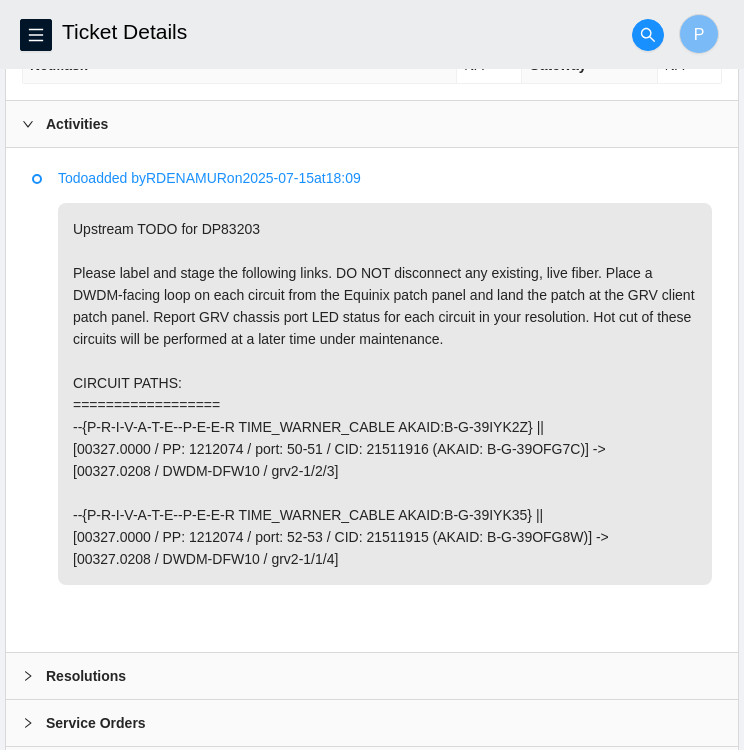 click on "Upstream TODO for DP83203
Please label and stage the following links. DO NOT disconnect any existing, live fiber. Place a DWDM-facing loop on each circuit from the Equinix patch panel and land the patch at the GRV client patch panel. Report GRV chassis port LED status for each circuit in your resolution. Hot cut of these circuits will be performed at a later time under maintenance.
CIRCUIT PATHS:
==================
--{P-R-I-V-A-T-E--P-E-E-R TIME_WARNER_CABLE AKAID:B-G-39IYK2Z} ||
[00327.0000 / PP: 1212074 / port: 50-51 / CID: 21511916 (AKAID: B-G-39OFG7C)] ->
[00327.0208 / DWDM-DFW10 / grv2-1/2/3]
--{P-R-I-V-A-T-E--P-E-E-R TIME_WARNER_CABLE AKAID:B-G-39IYK35} ||
[00327.0000 / PP: 1212074 / port: 52-53 / CID: 21511915 (AKAID: B-G-39OFG8W)] ->
[00327.0208 / DWDM-DFW10 / grv2-1/1/4]" at bounding box center (385, 394) 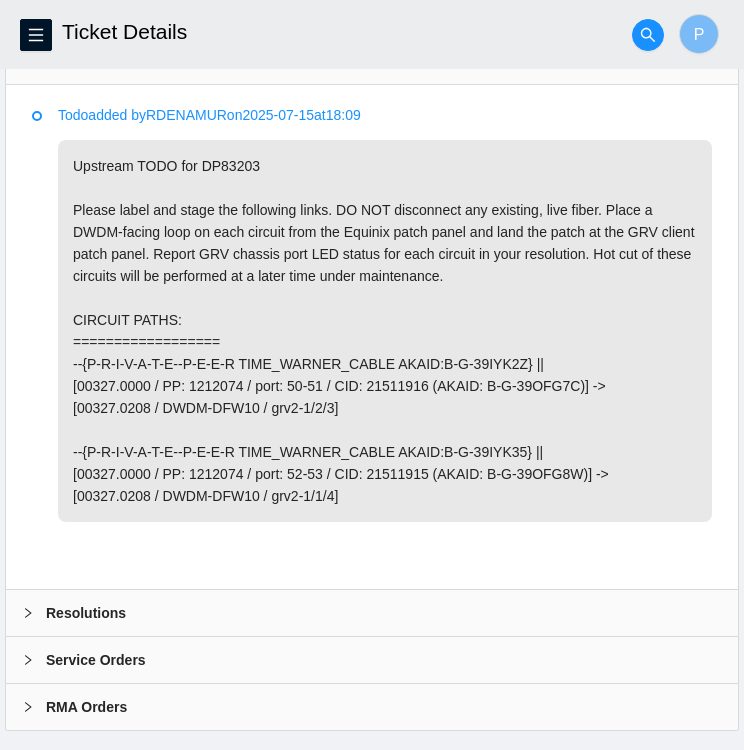 scroll, scrollTop: 1019, scrollLeft: 0, axis: vertical 